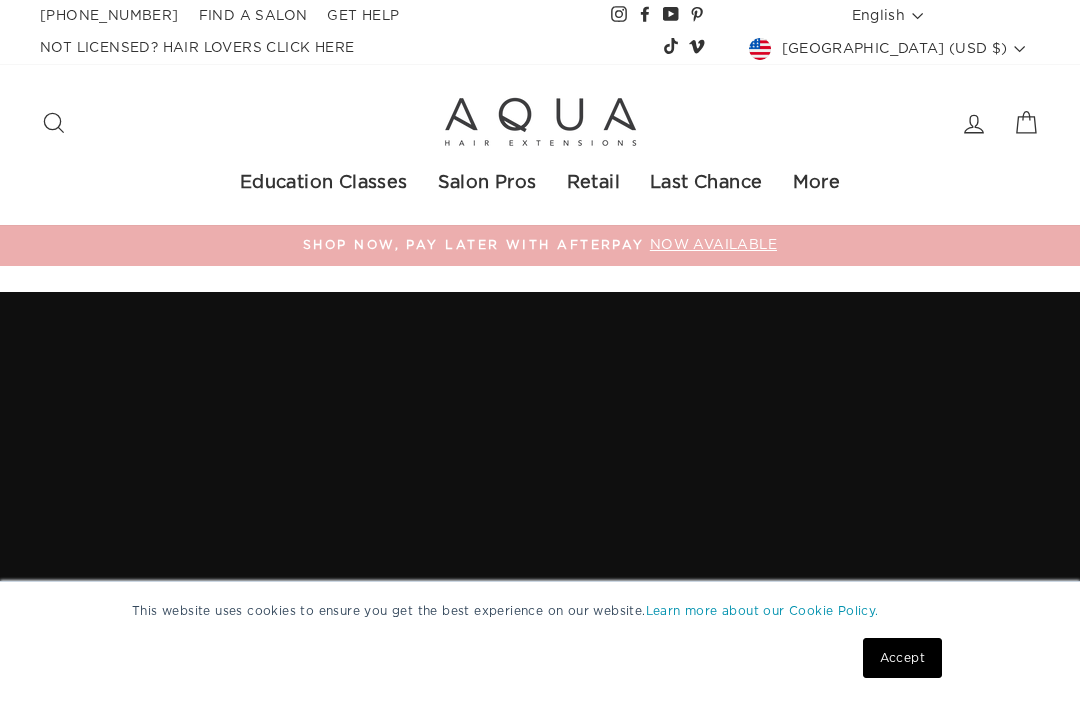 scroll, scrollTop: 0, scrollLeft: 0, axis: both 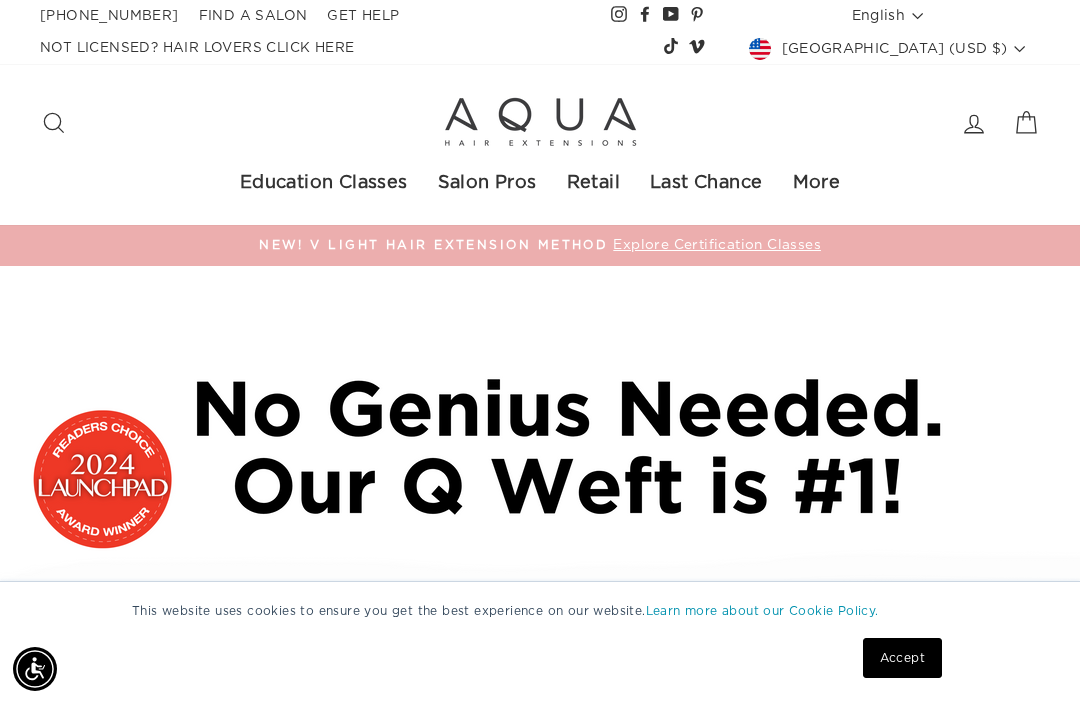 click on "Accept" at bounding box center (902, 658) 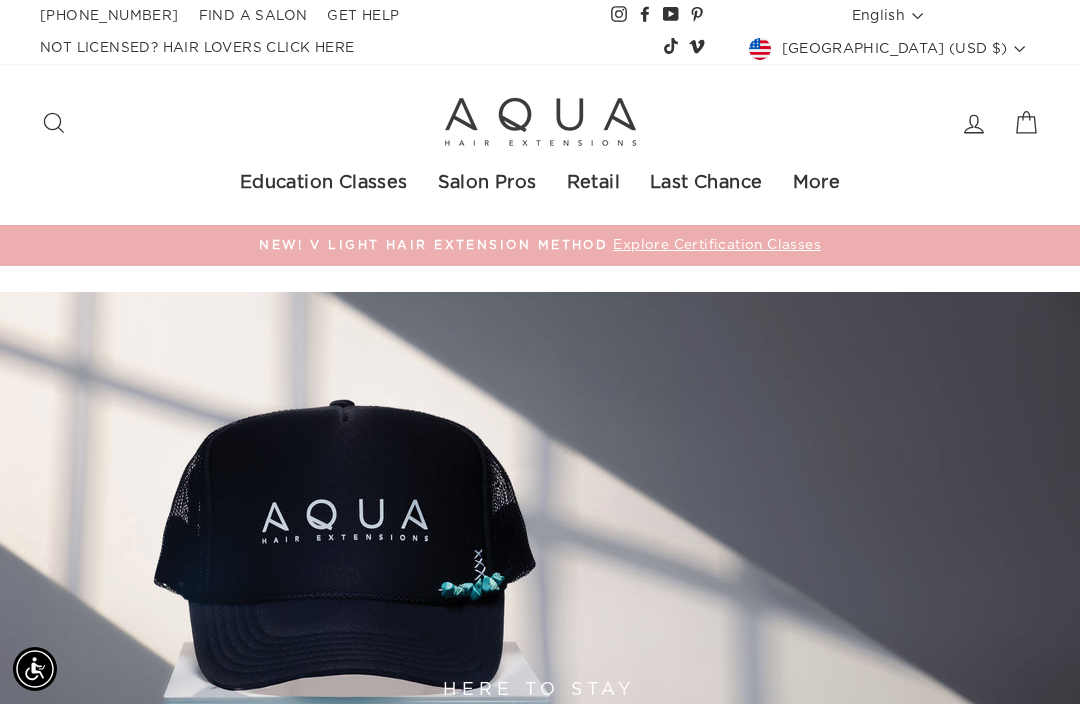 click on "Log in" at bounding box center (974, 123) 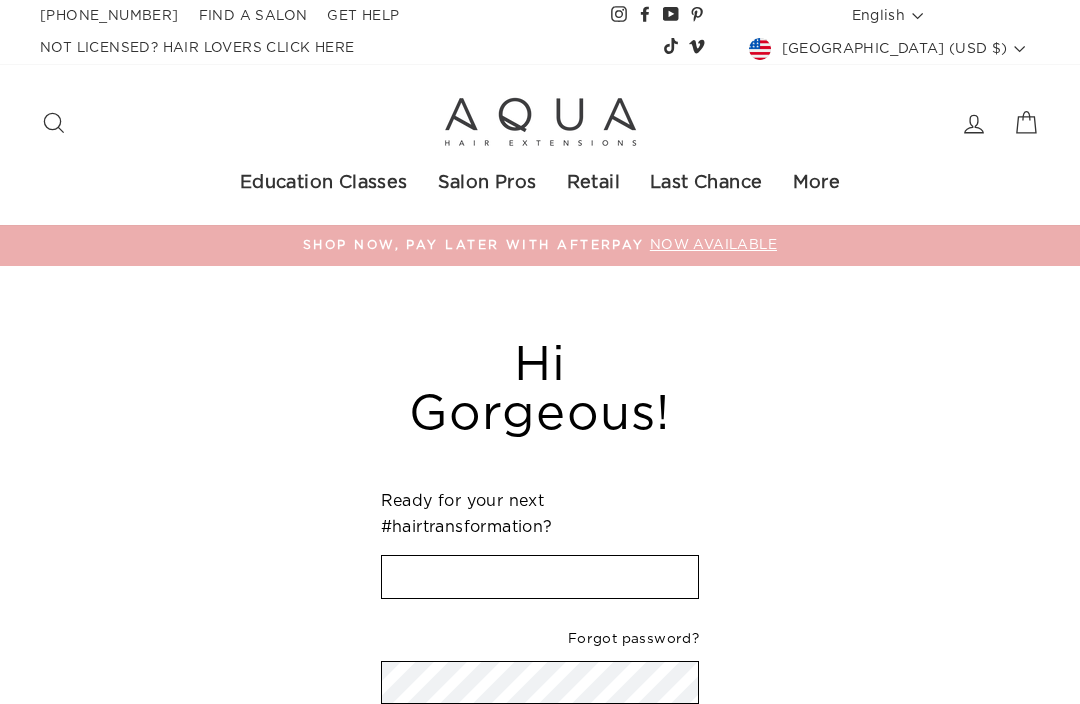 scroll, scrollTop: 0, scrollLeft: 0, axis: both 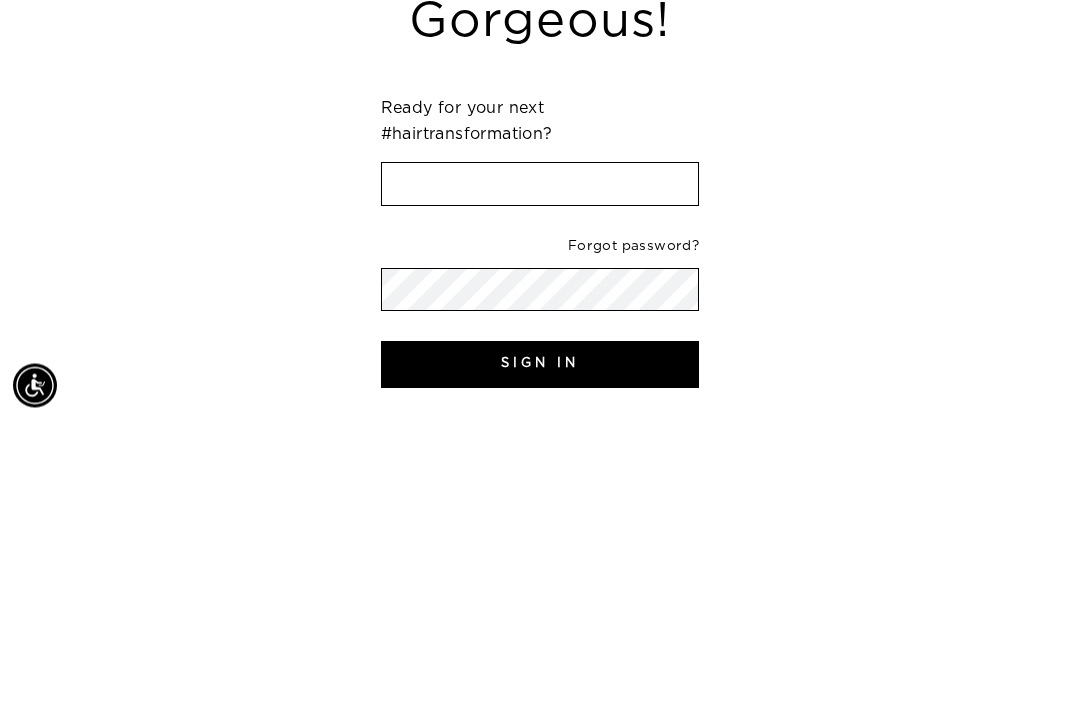type on "[EMAIL_ADDRESS][DOMAIN_NAME]" 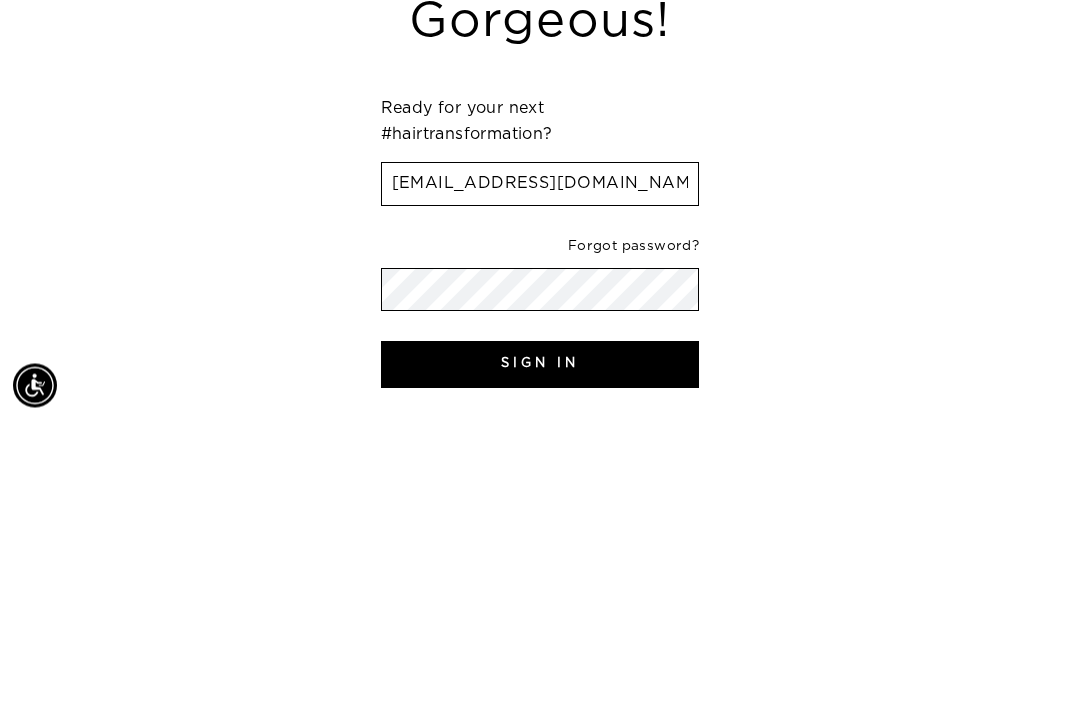 click on "Sign In" at bounding box center (540, 648) 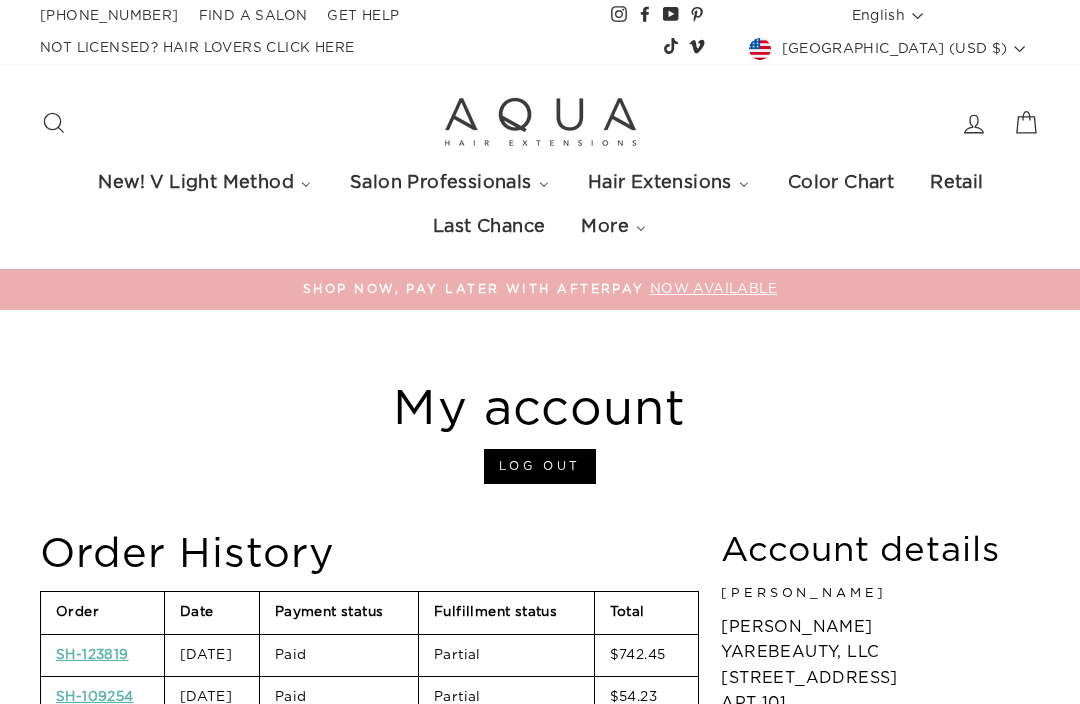 scroll, scrollTop: 0, scrollLeft: 0, axis: both 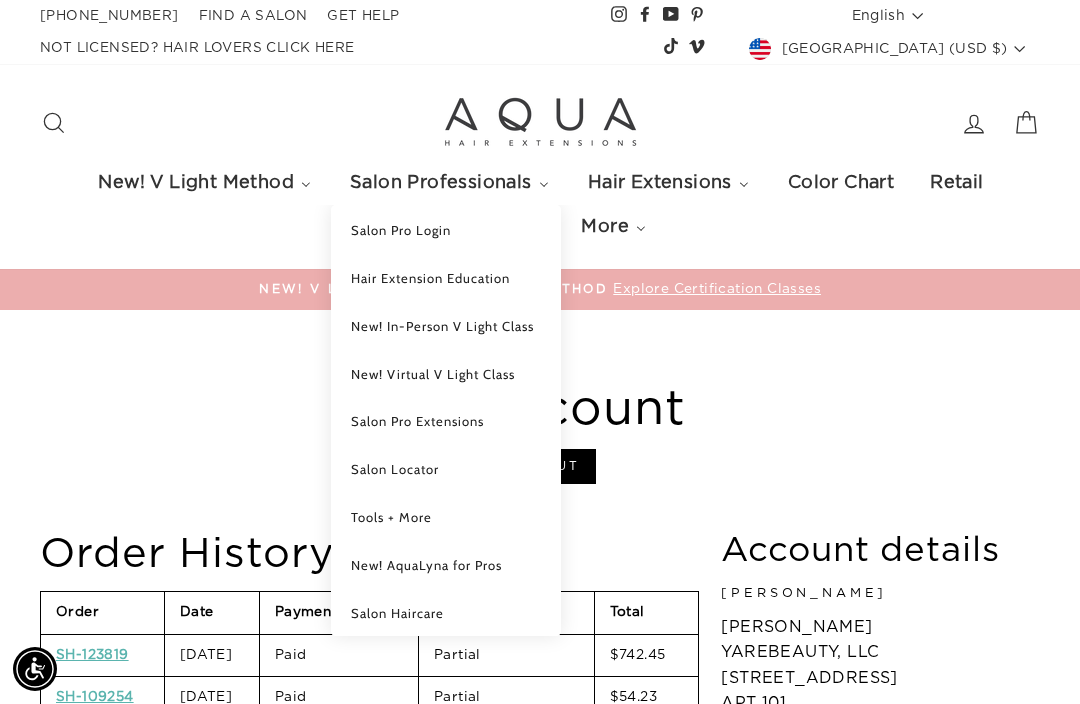 click on "Hair Extension Education" at bounding box center [430, 278] 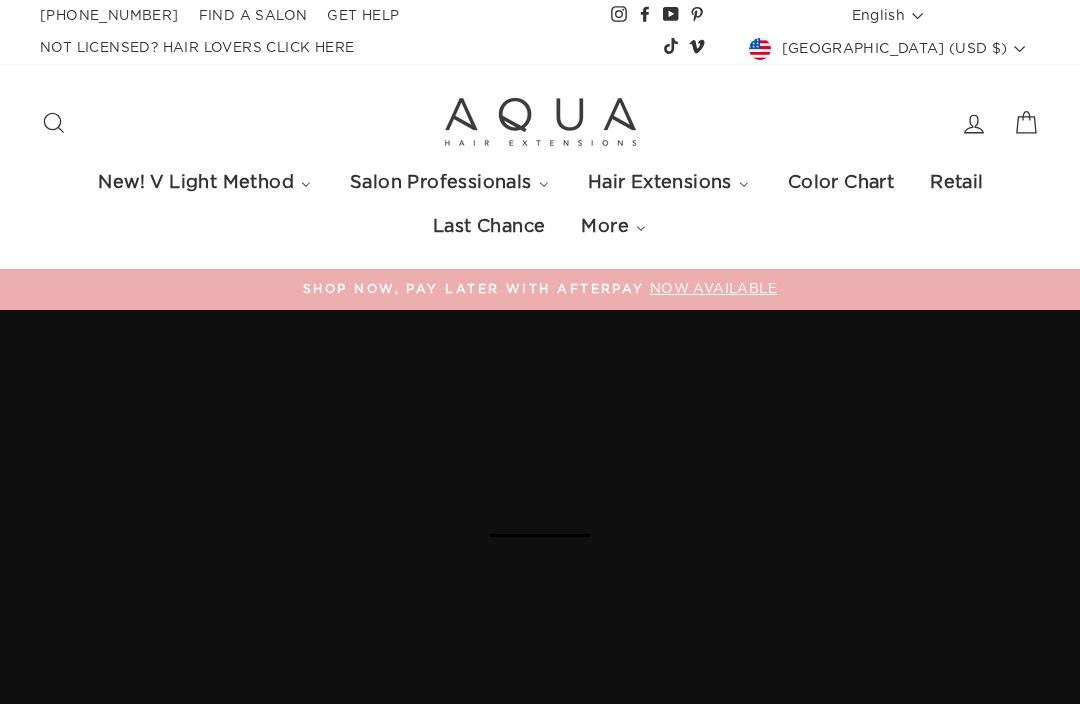 scroll, scrollTop: 0, scrollLeft: 0, axis: both 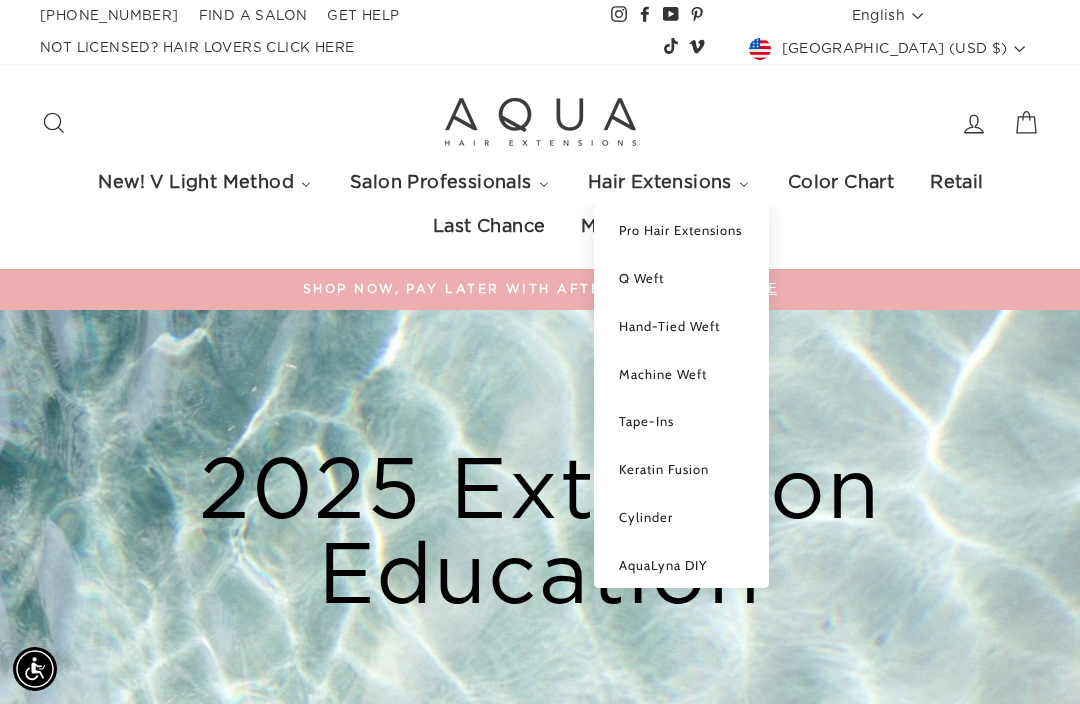 click on "Pro Hair Extensions" at bounding box center [680, 230] 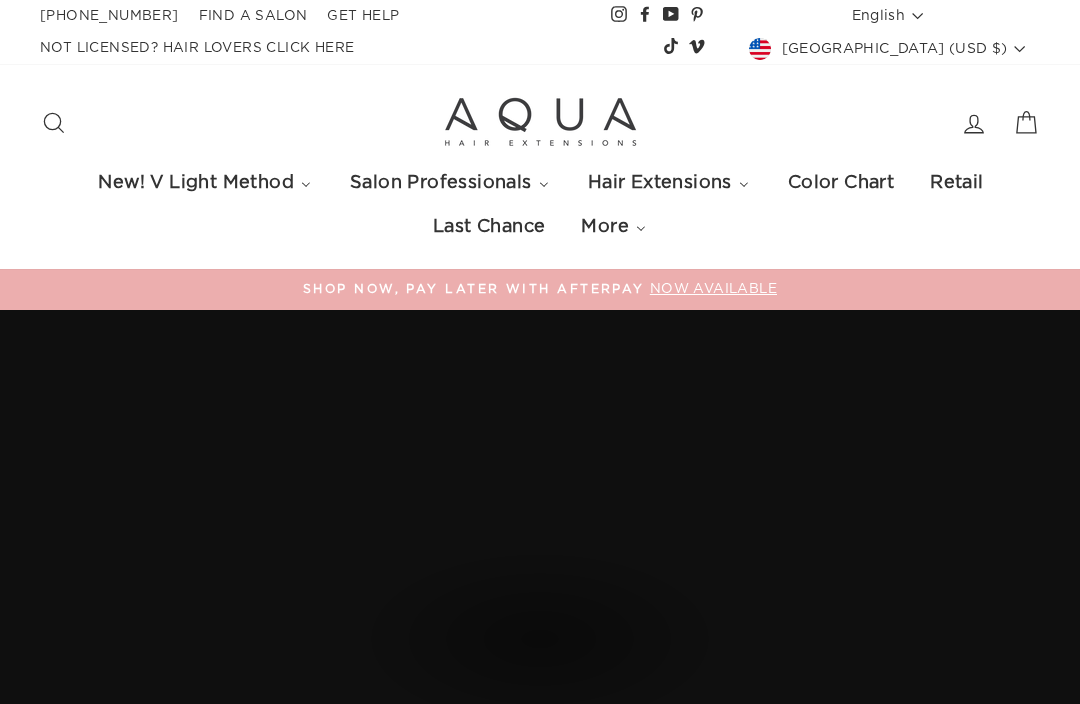 scroll, scrollTop: 0, scrollLeft: 0, axis: both 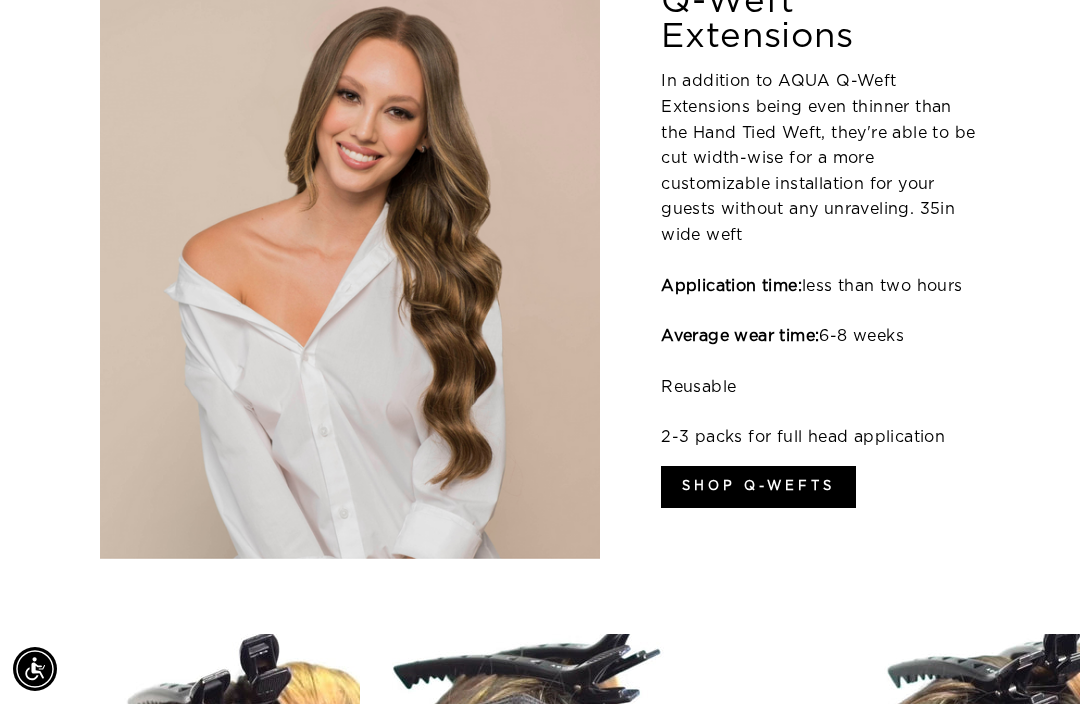 click on "shop q-wefts" at bounding box center (758, 487) 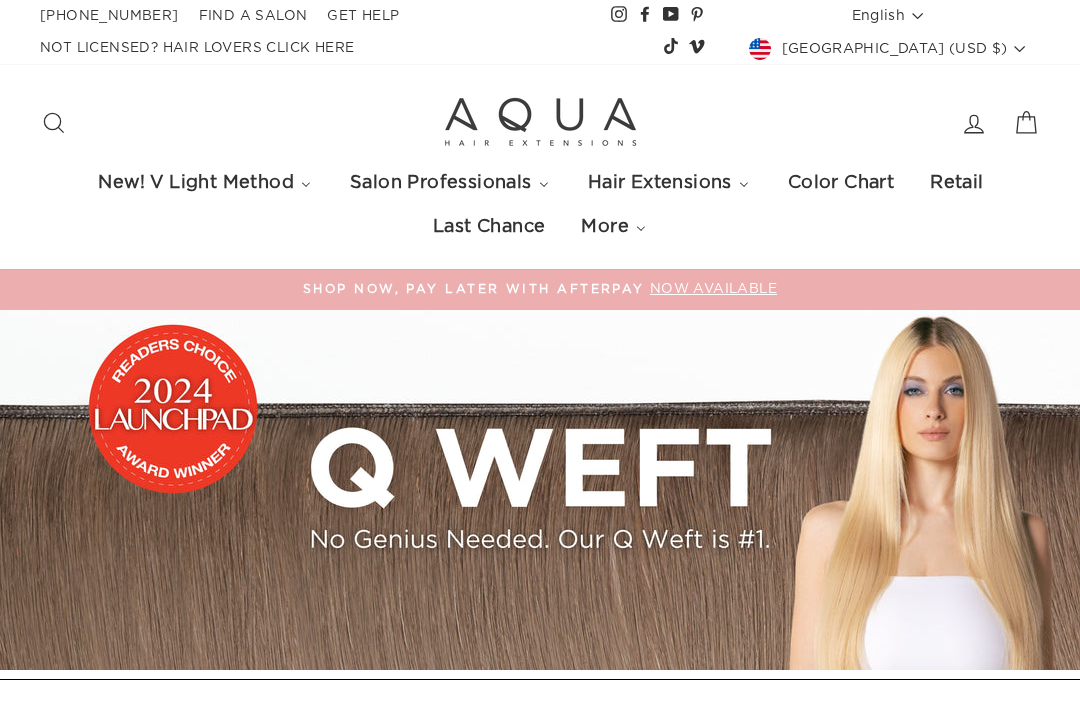 scroll, scrollTop: 0, scrollLeft: 0, axis: both 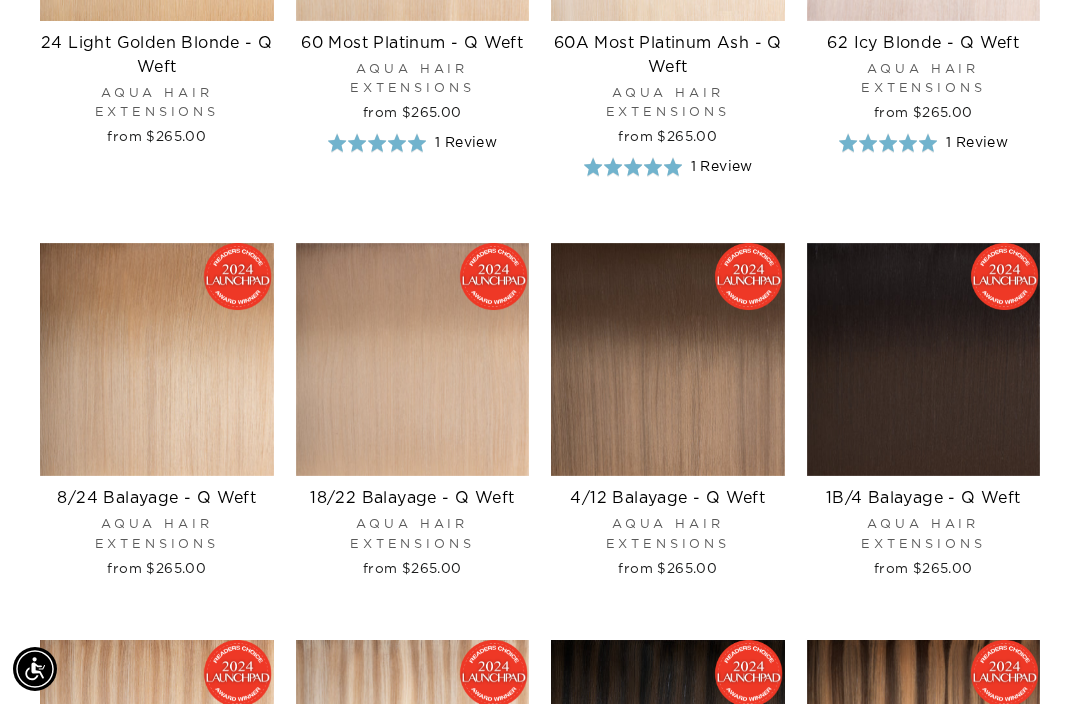 click at bounding box center [924, 360] 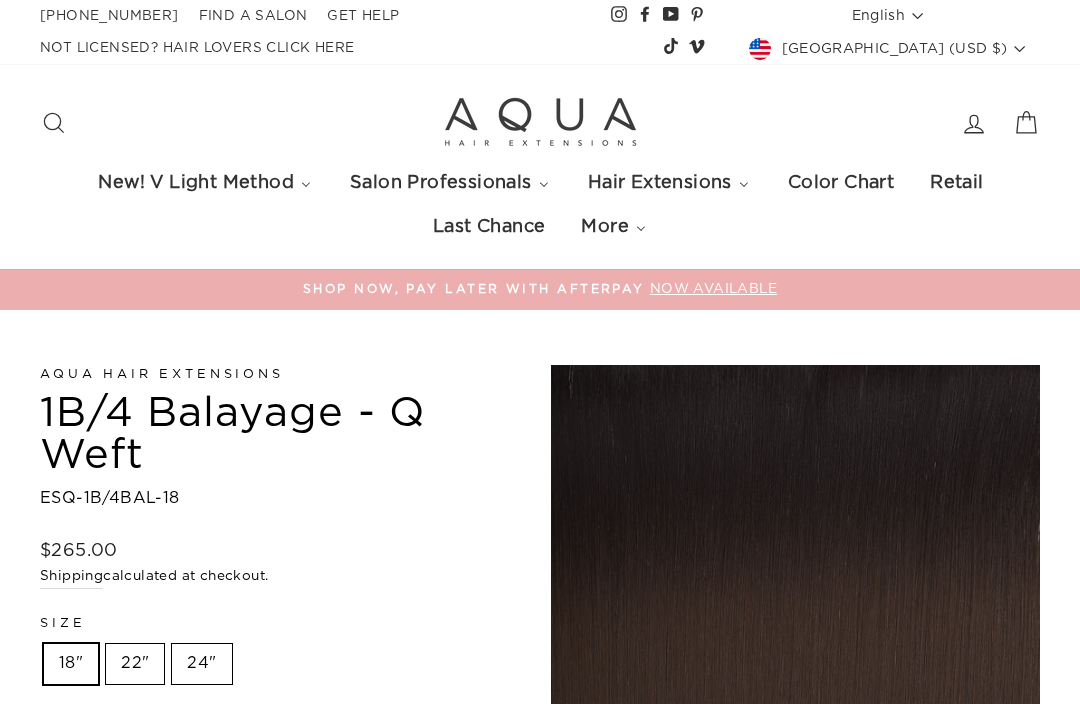 scroll, scrollTop: 0, scrollLeft: 0, axis: both 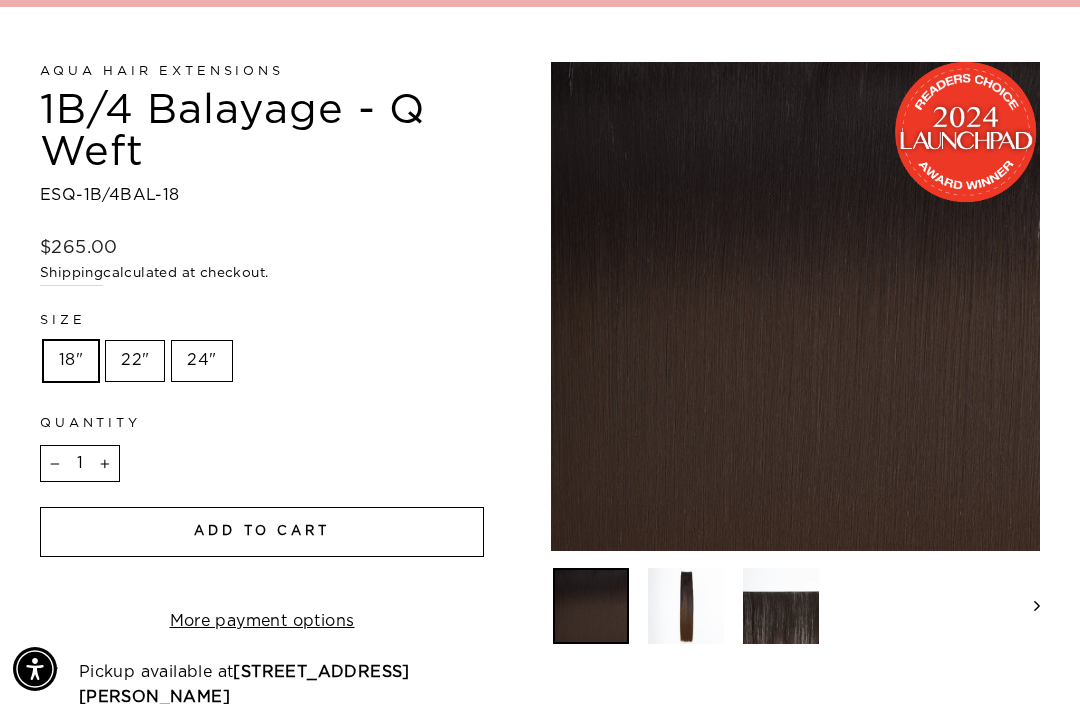 click 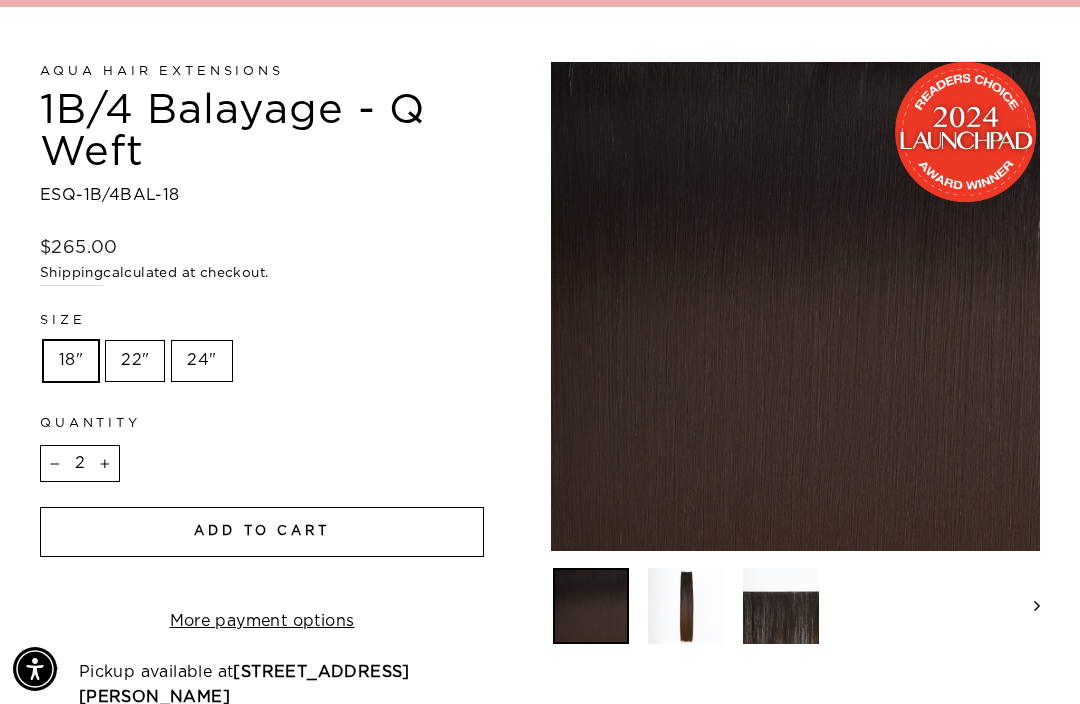 click on "Add to cart" at bounding box center (262, 531) 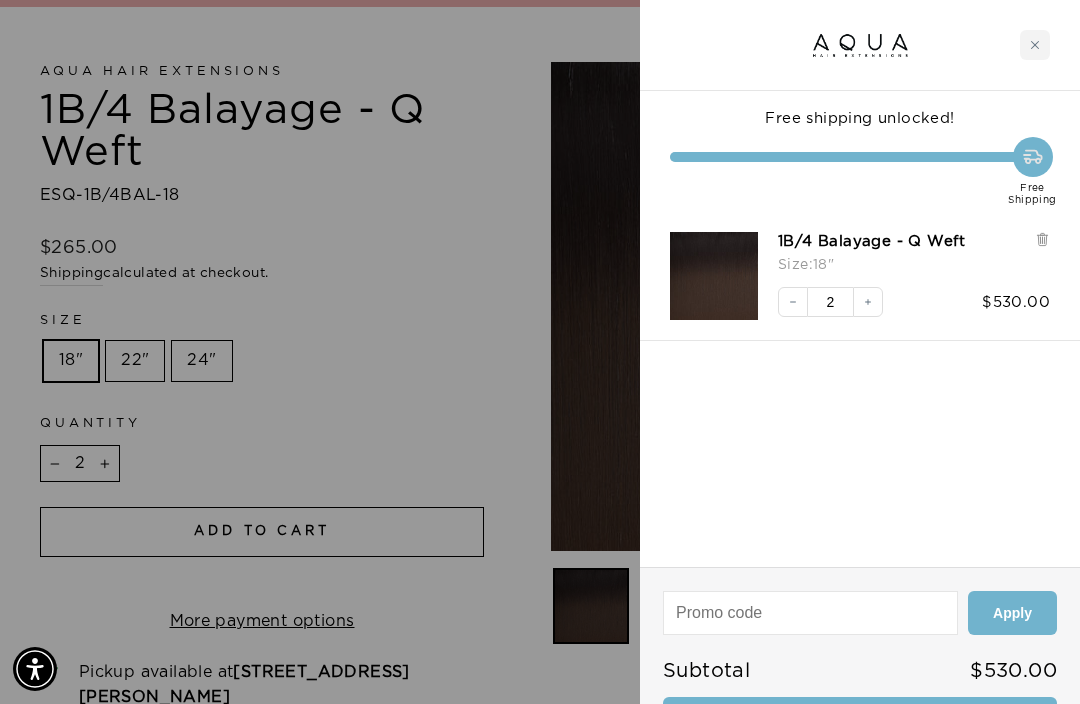 click on "Checkout • $530.00" at bounding box center [860, 722] 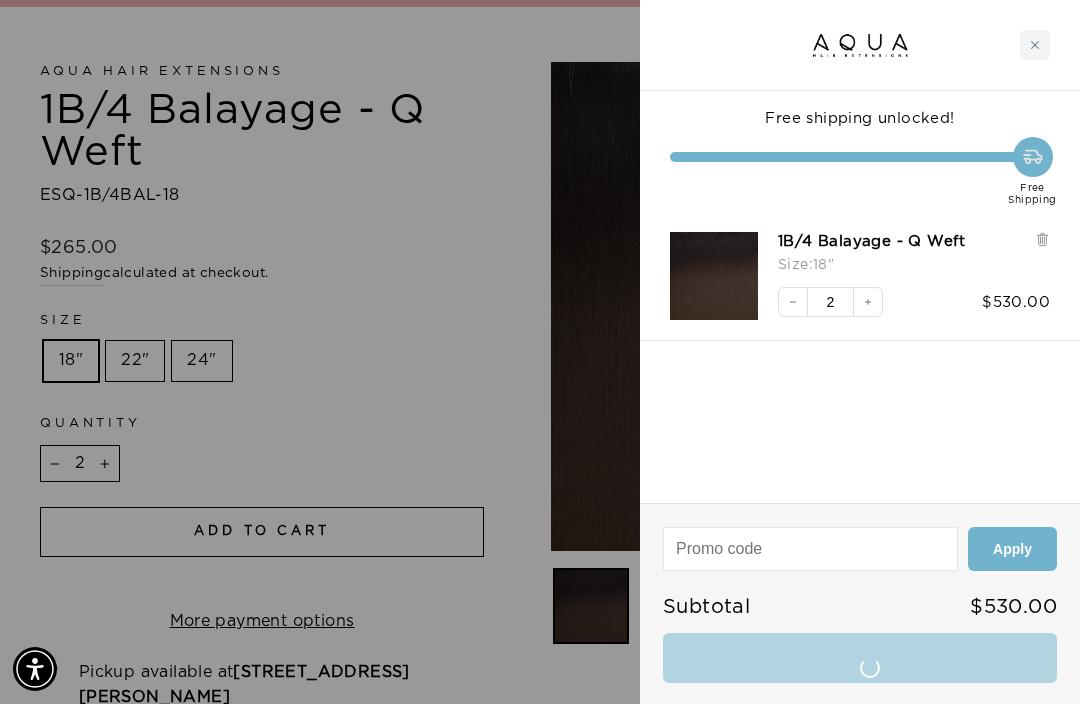 scroll, scrollTop: 369, scrollLeft: 0, axis: vertical 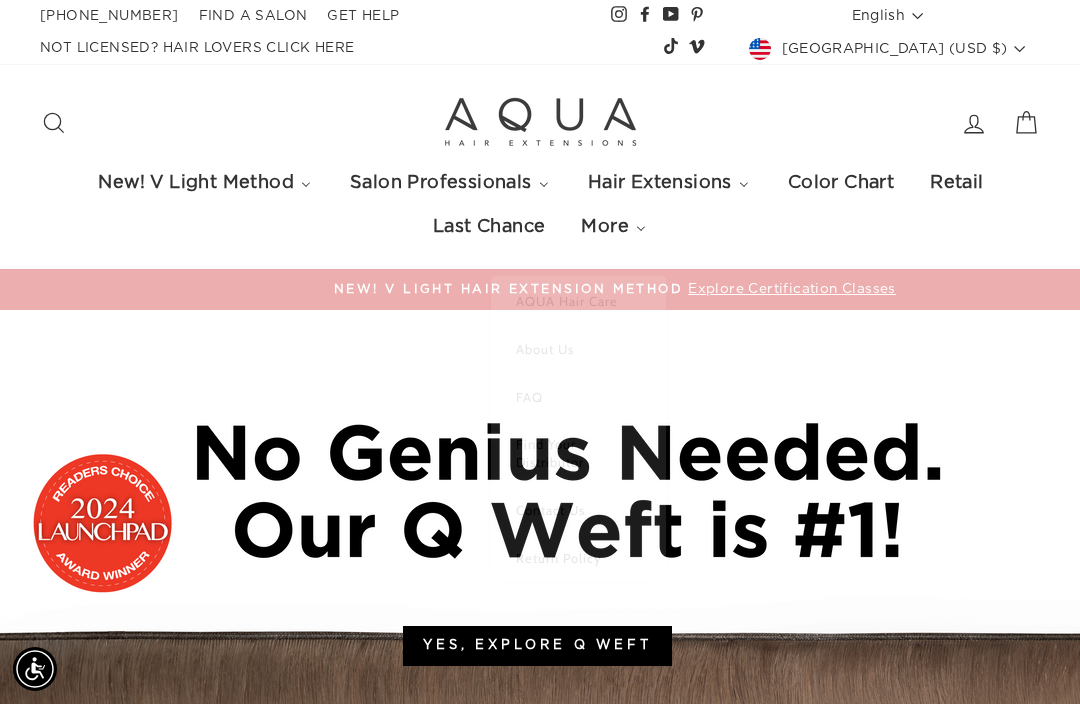 click on "Color Chart" at bounding box center [840, 183] 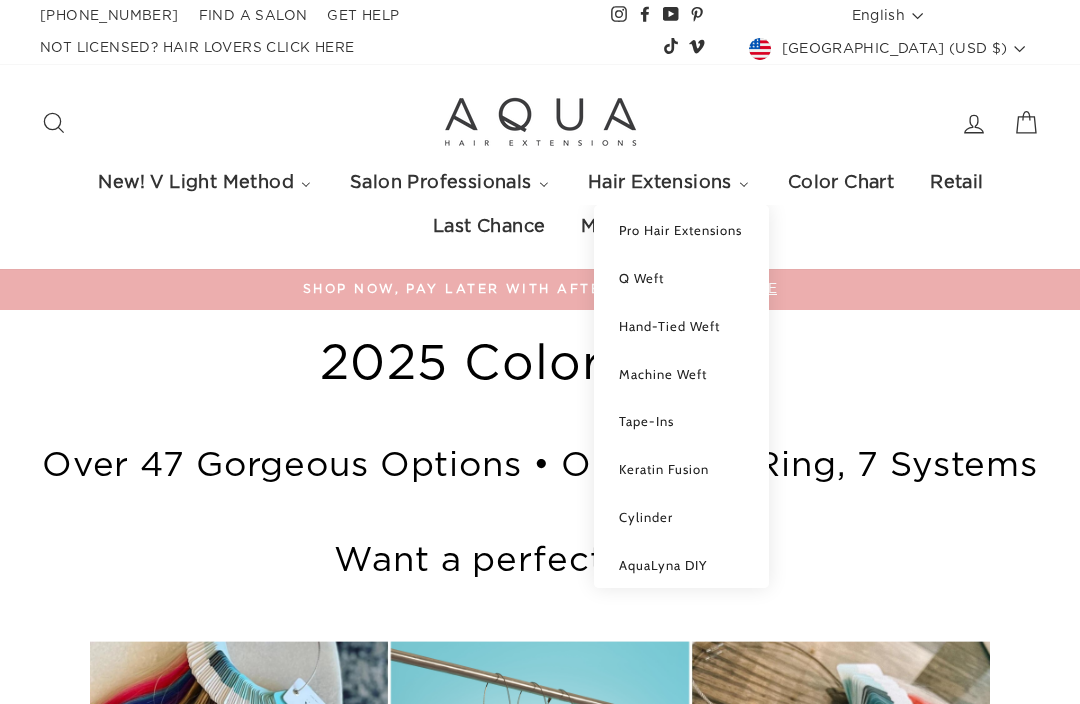 scroll, scrollTop: 0, scrollLeft: 0, axis: both 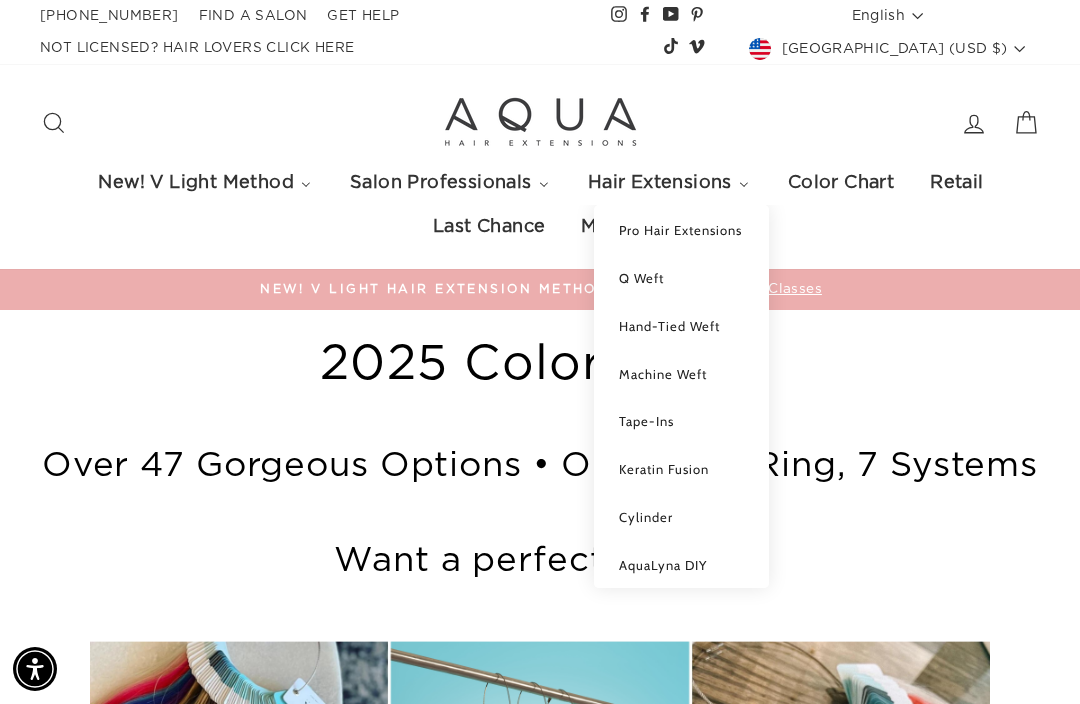click on "Q Weft" at bounding box center (641, 278) 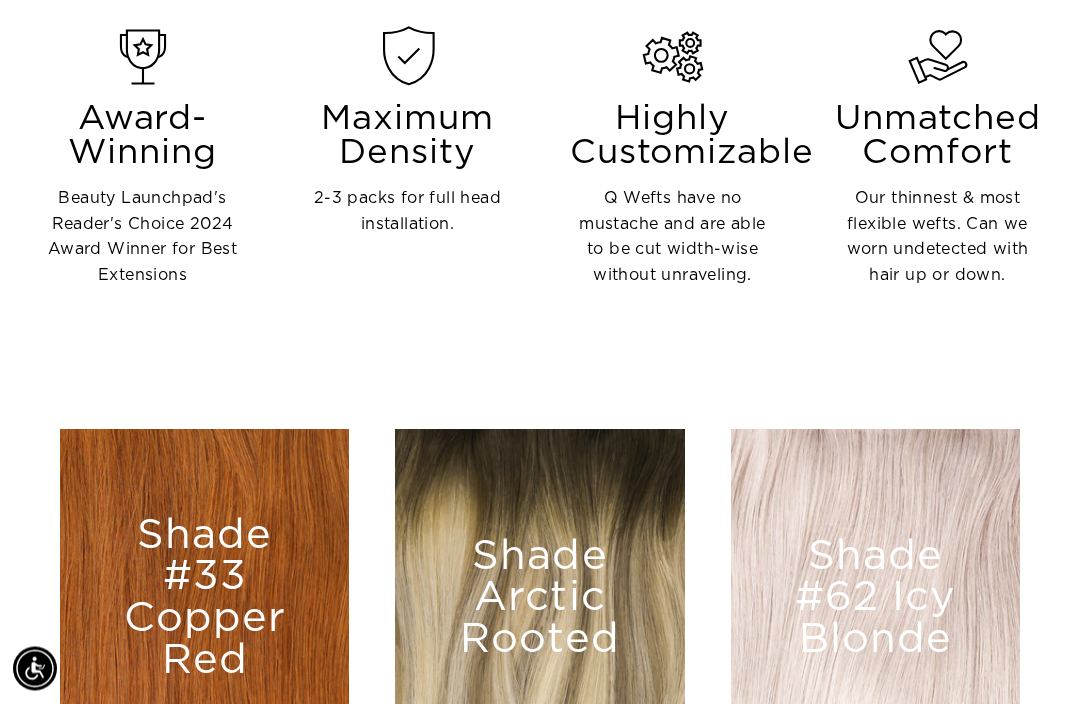 scroll, scrollTop: 1750, scrollLeft: 0, axis: vertical 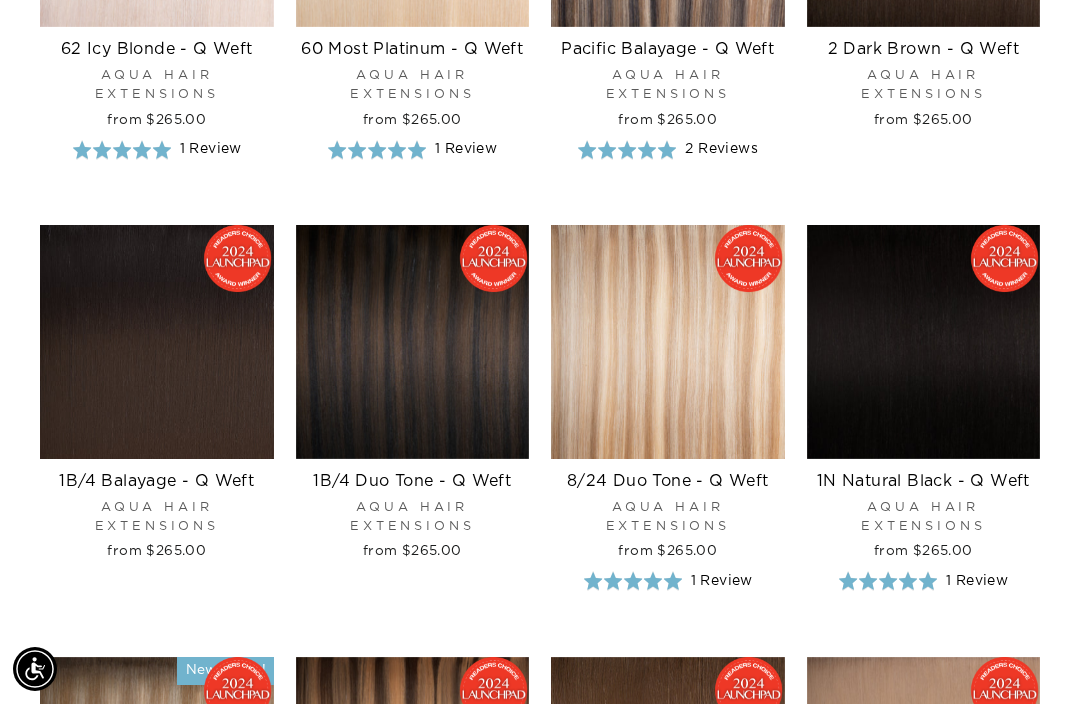 click at bounding box center [157, 342] 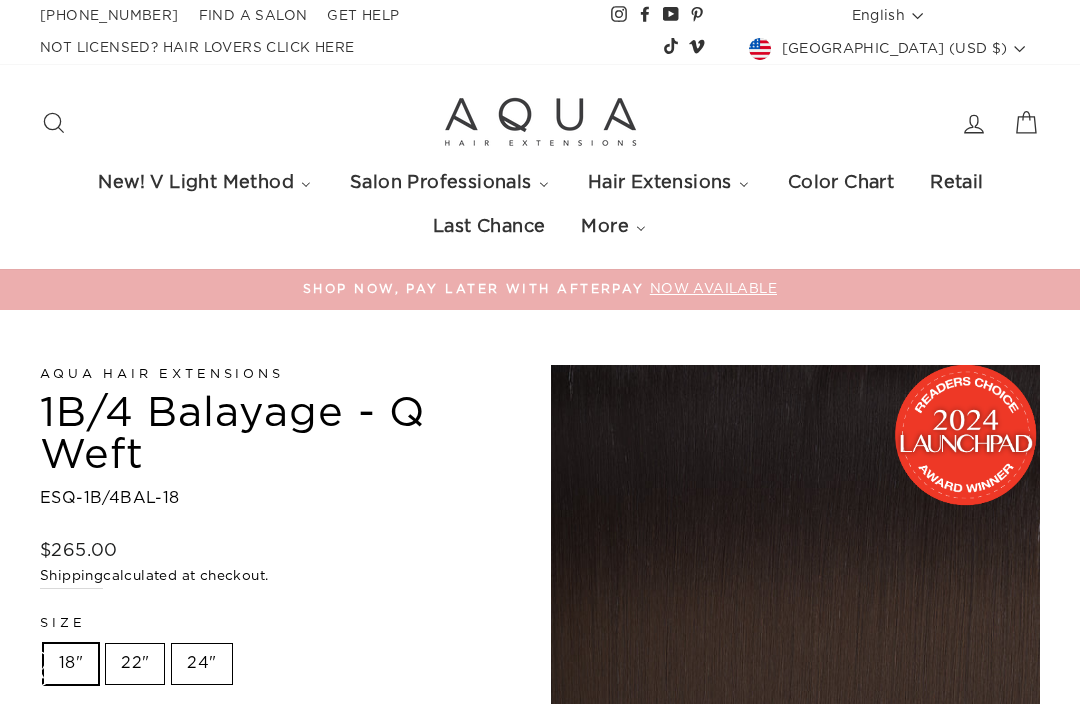 scroll, scrollTop: 207, scrollLeft: 0, axis: vertical 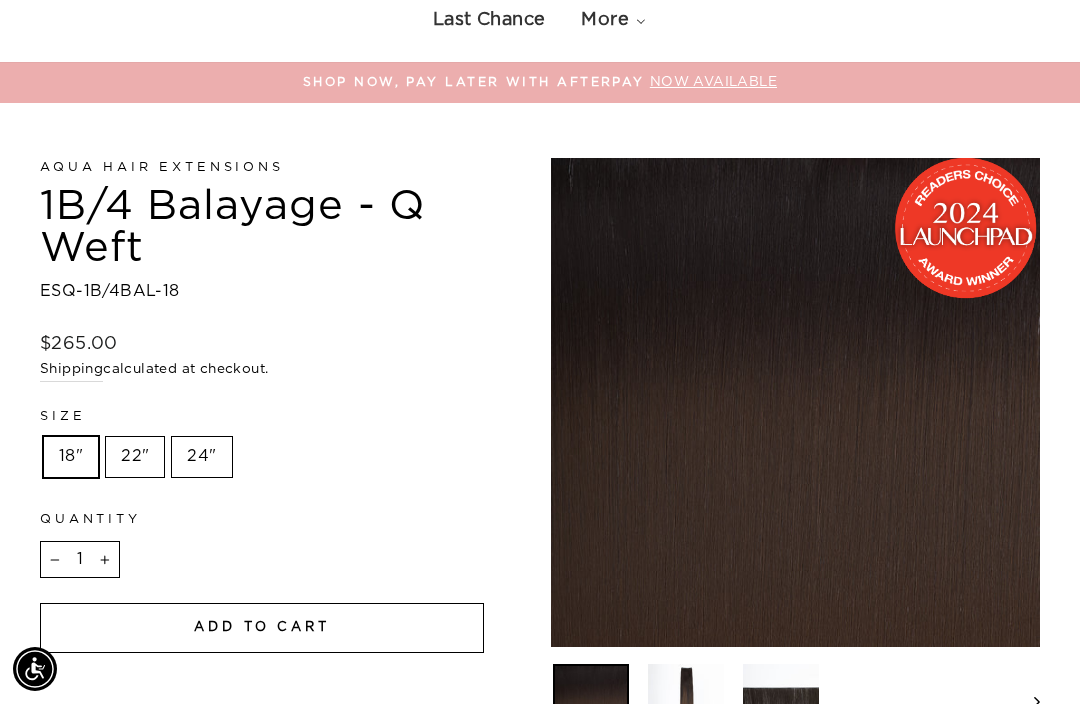 click on "22"" at bounding box center [135, 457] 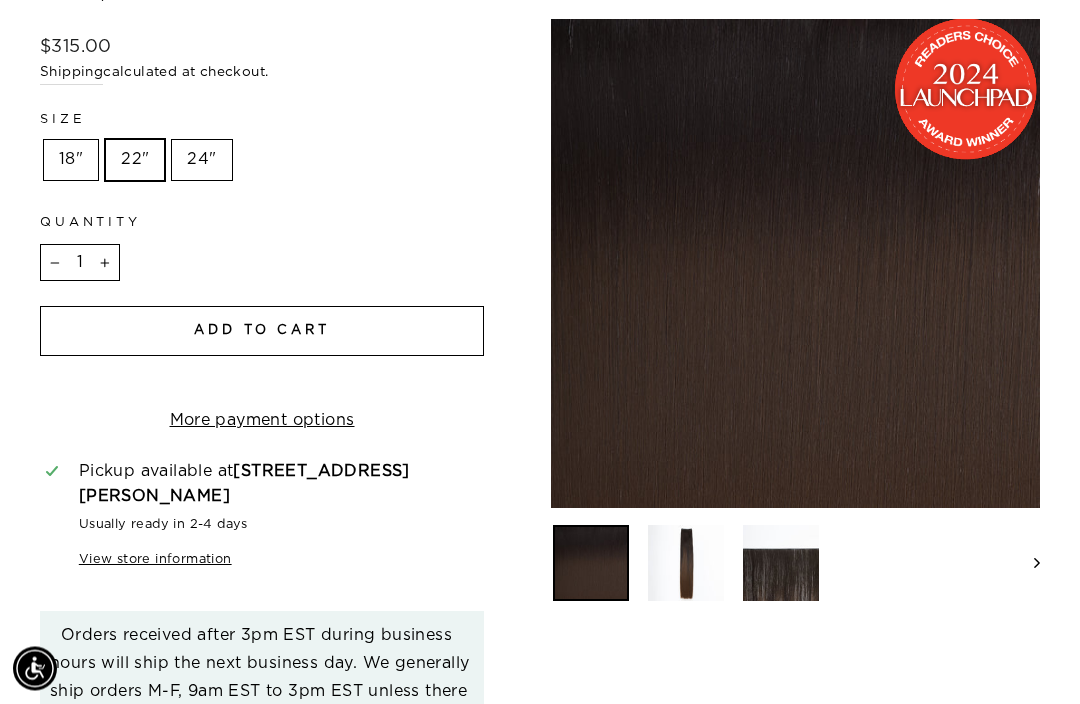 scroll, scrollTop: 507, scrollLeft: 0, axis: vertical 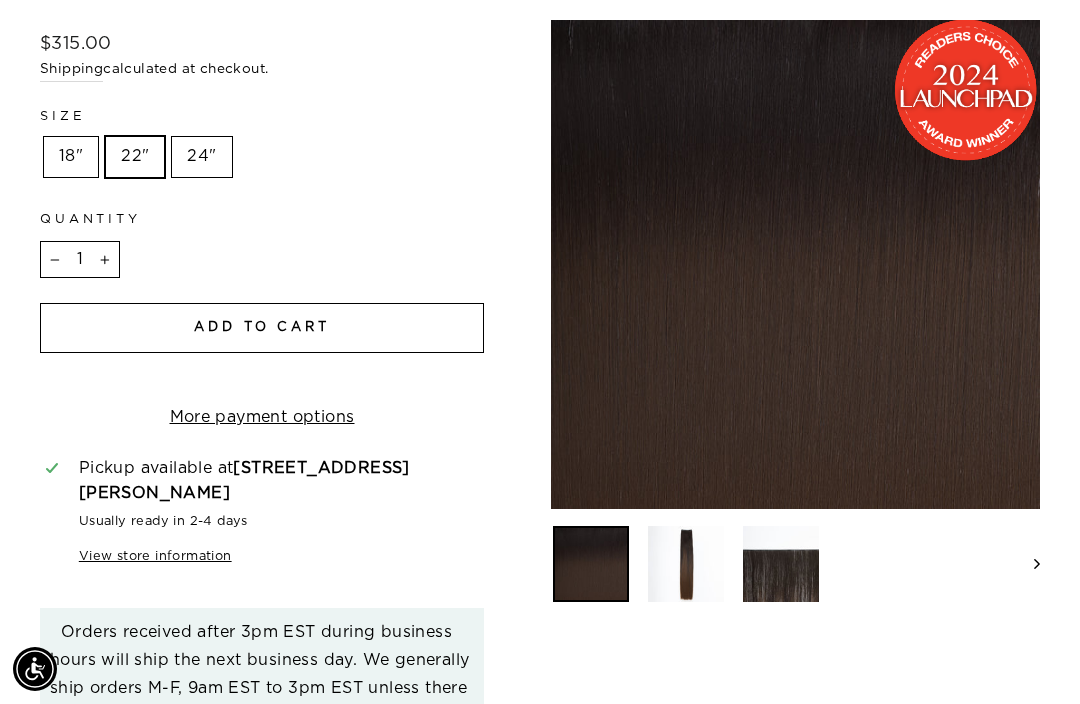 click on "Add to cart" at bounding box center [262, 327] 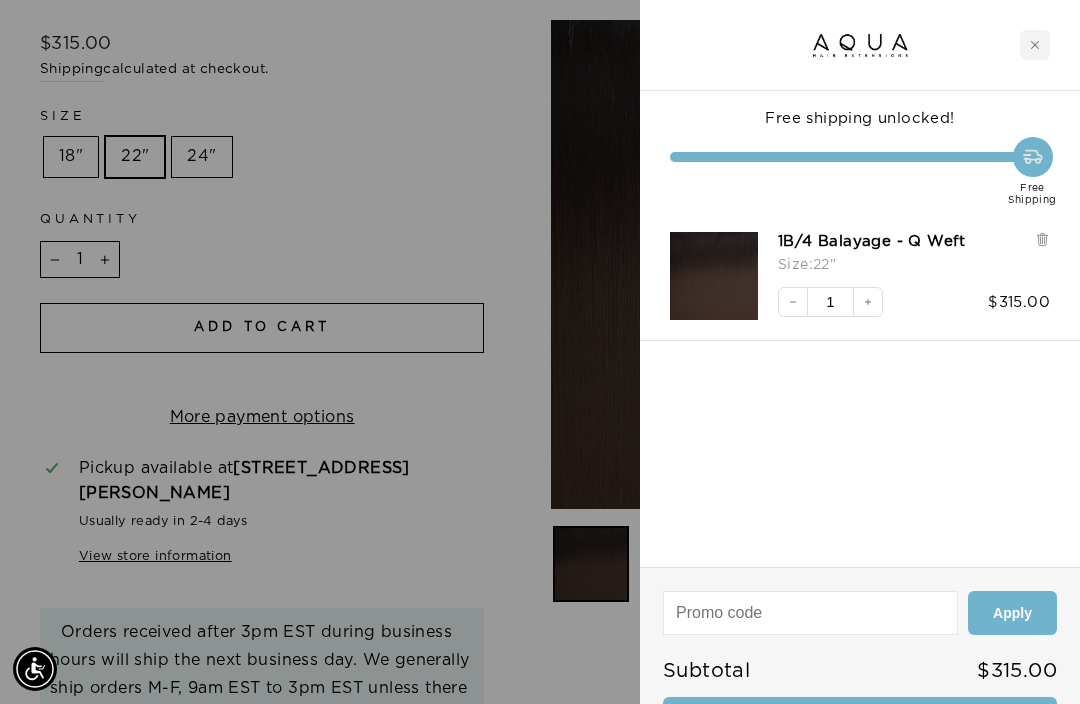 click on "Checkout • $315.00" at bounding box center (860, 722) 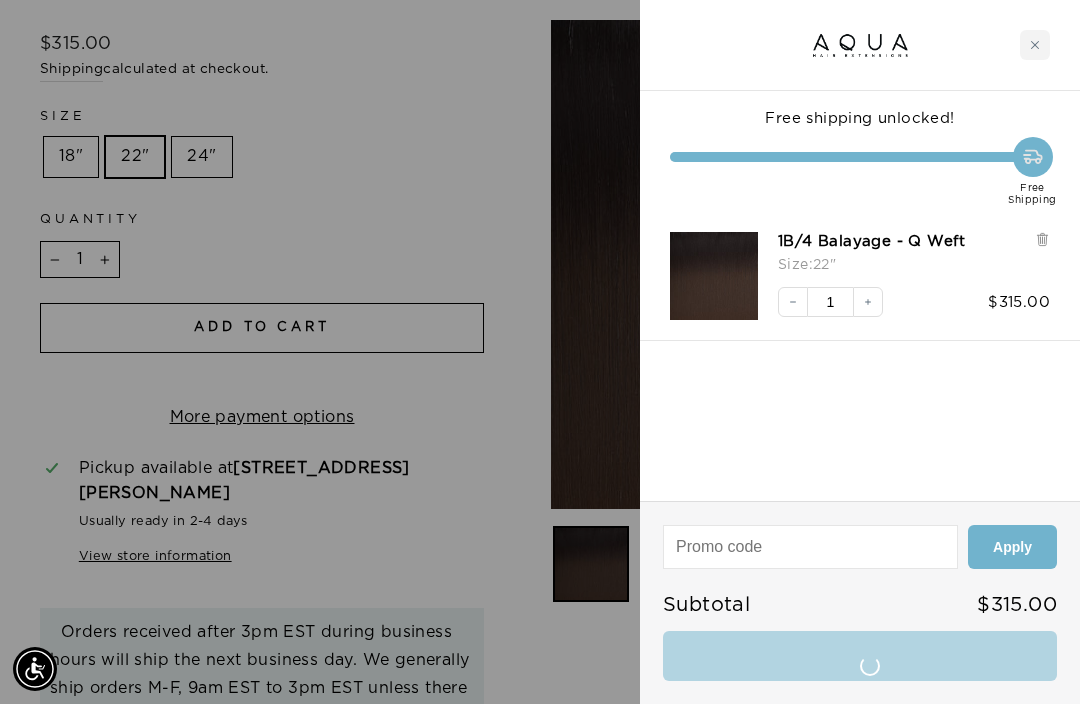 scroll, scrollTop: 573, scrollLeft: 0, axis: vertical 